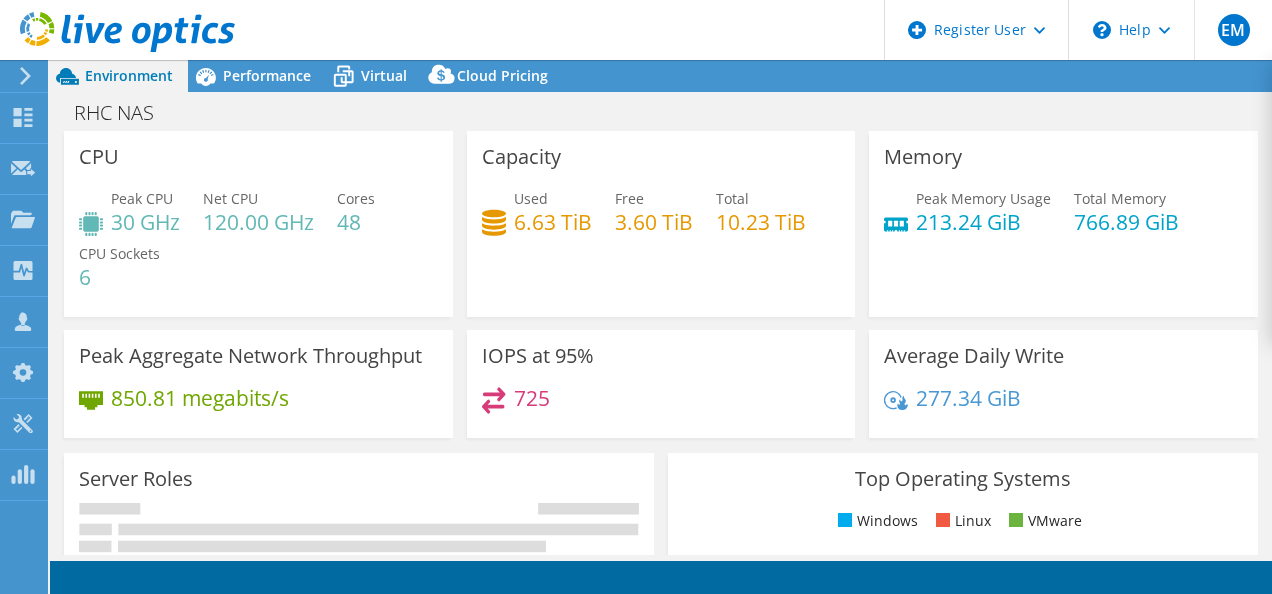 select on "USD" 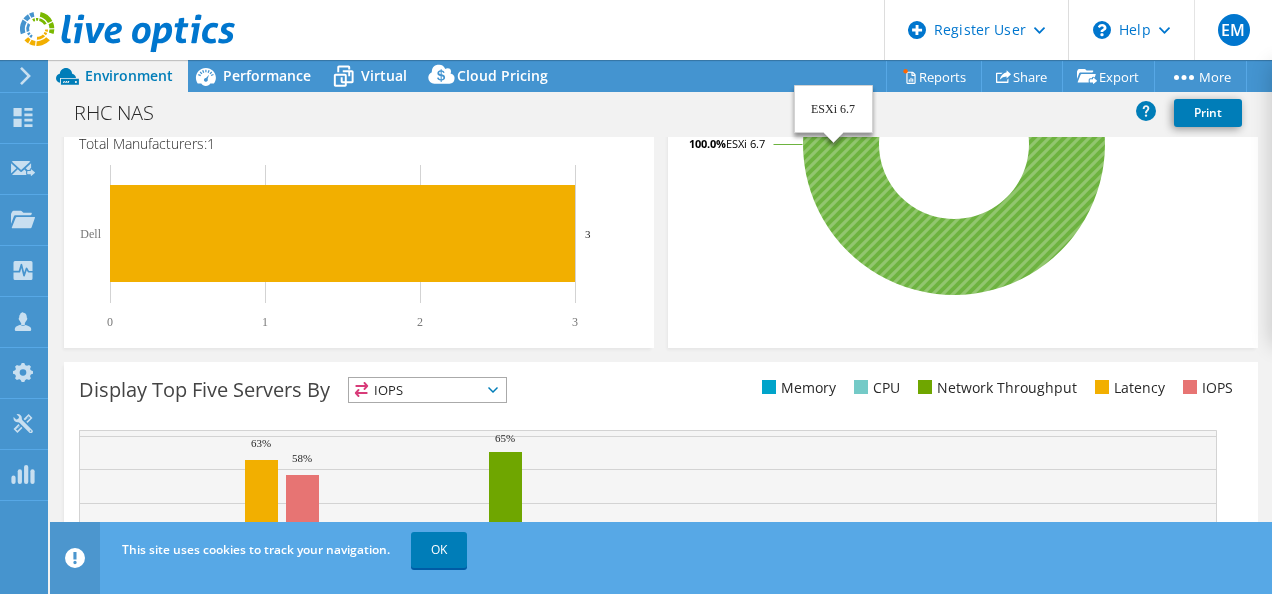 scroll, scrollTop: 794, scrollLeft: 0, axis: vertical 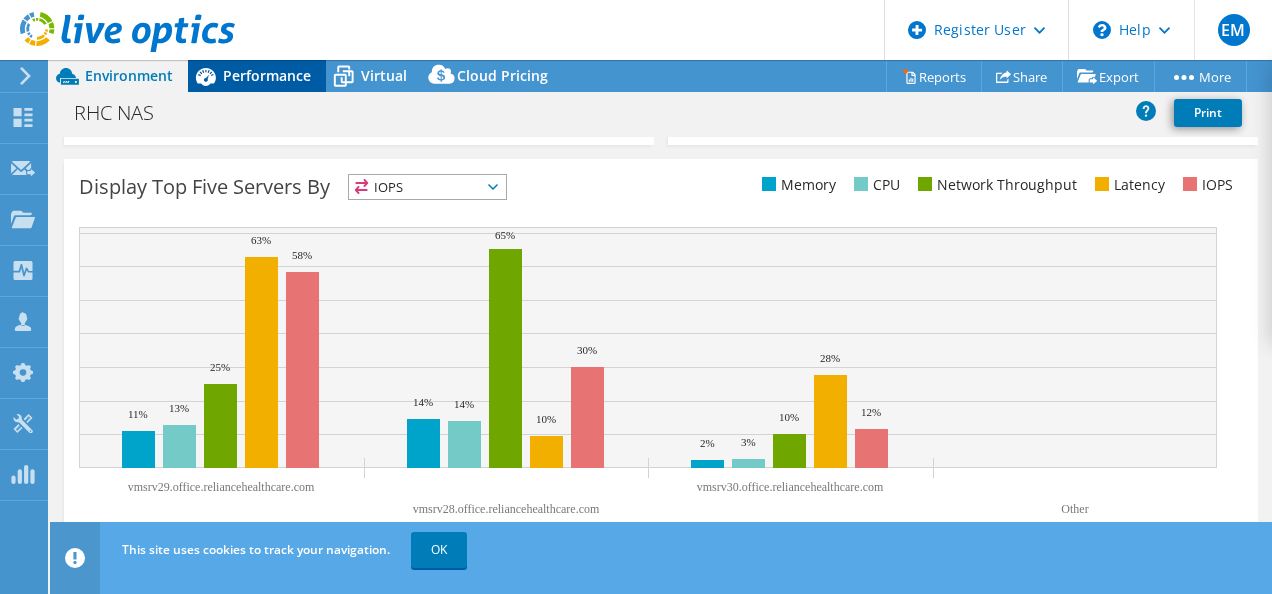 click on "Performance" at bounding box center (267, 75) 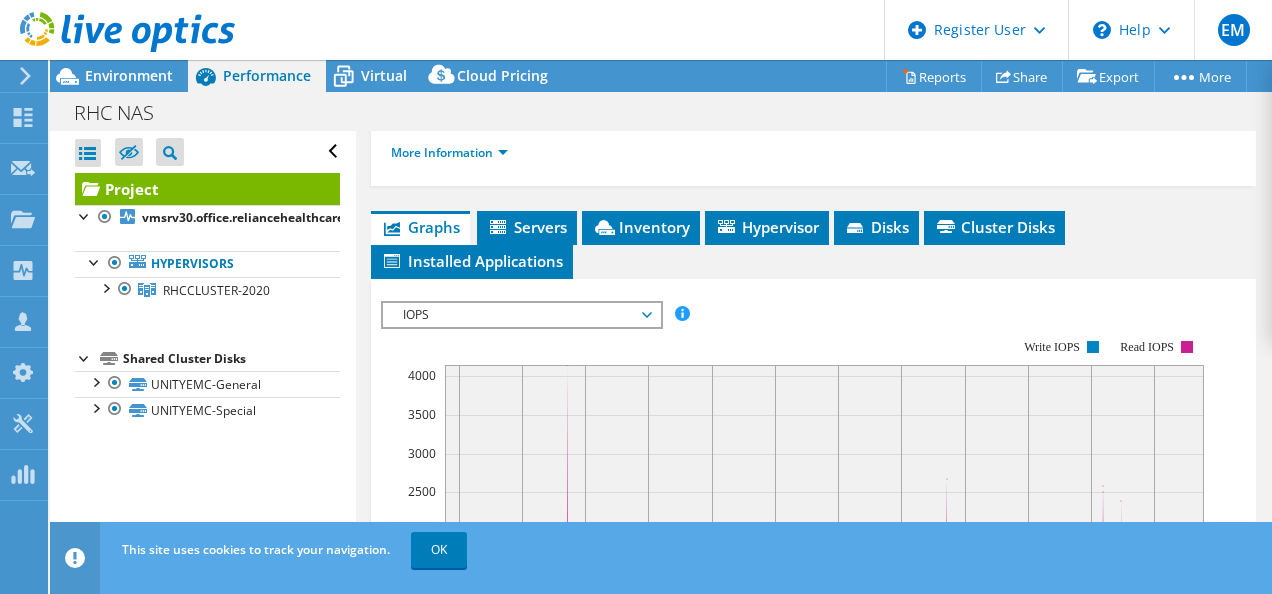 scroll, scrollTop: 492, scrollLeft: 0, axis: vertical 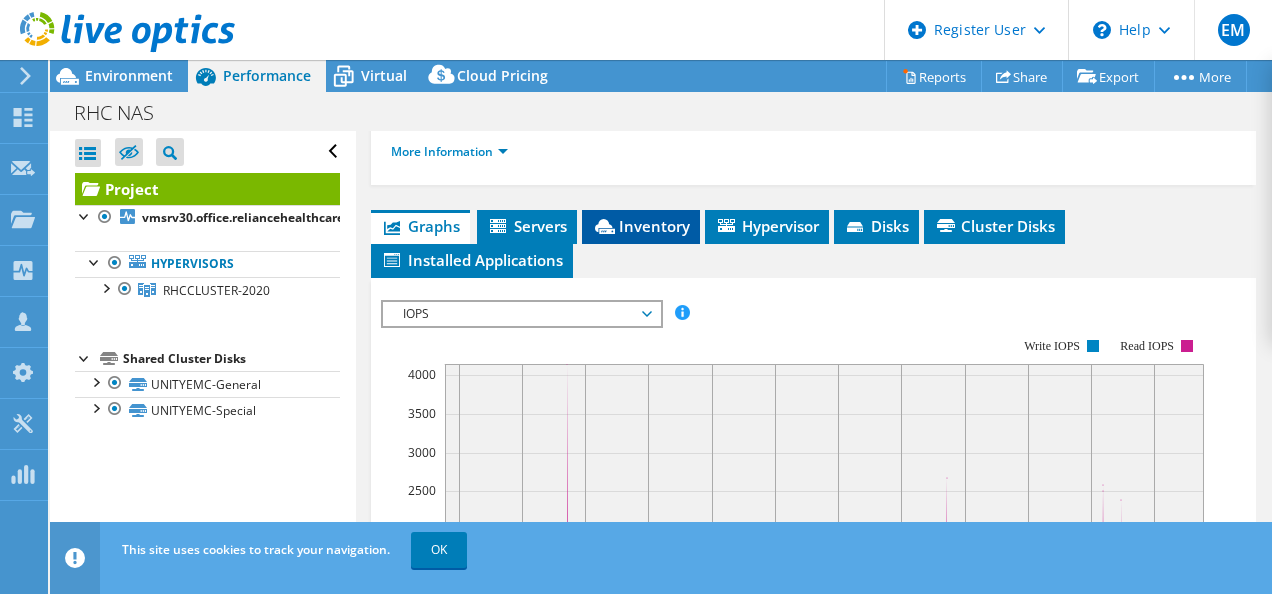 click on "Inventory" at bounding box center [641, 226] 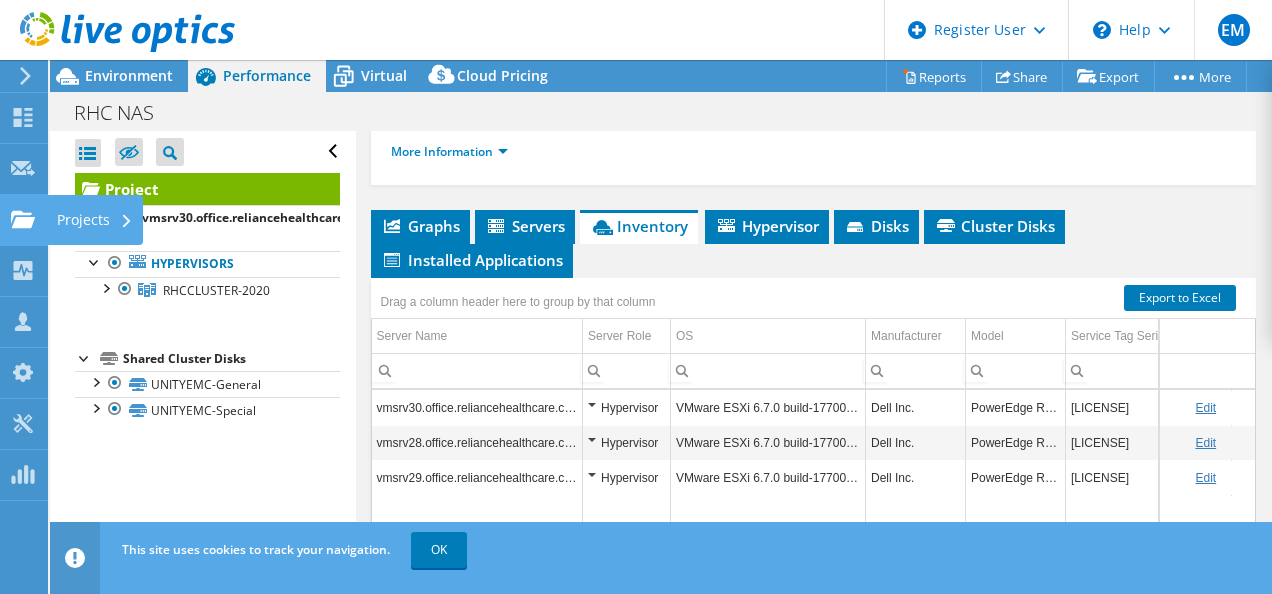 click on "Projects" at bounding box center [-66, 220] 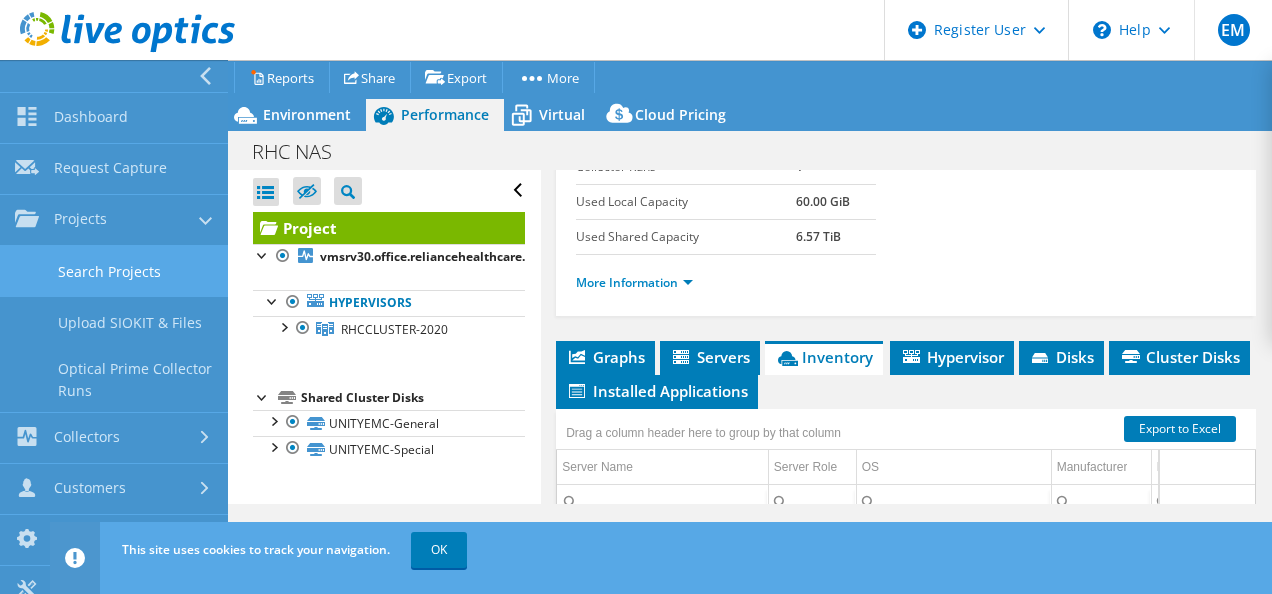 click on "Search Projects" at bounding box center (114, 271) 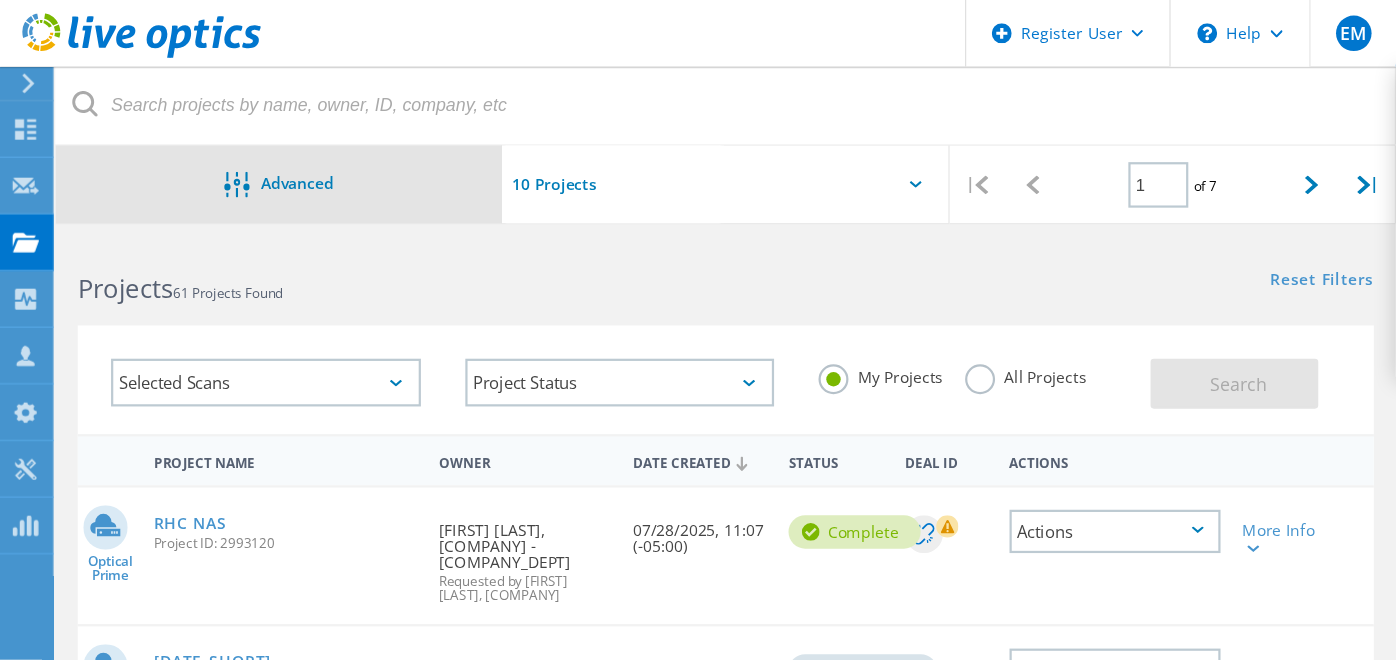 scroll, scrollTop: 0, scrollLeft: 0, axis: both 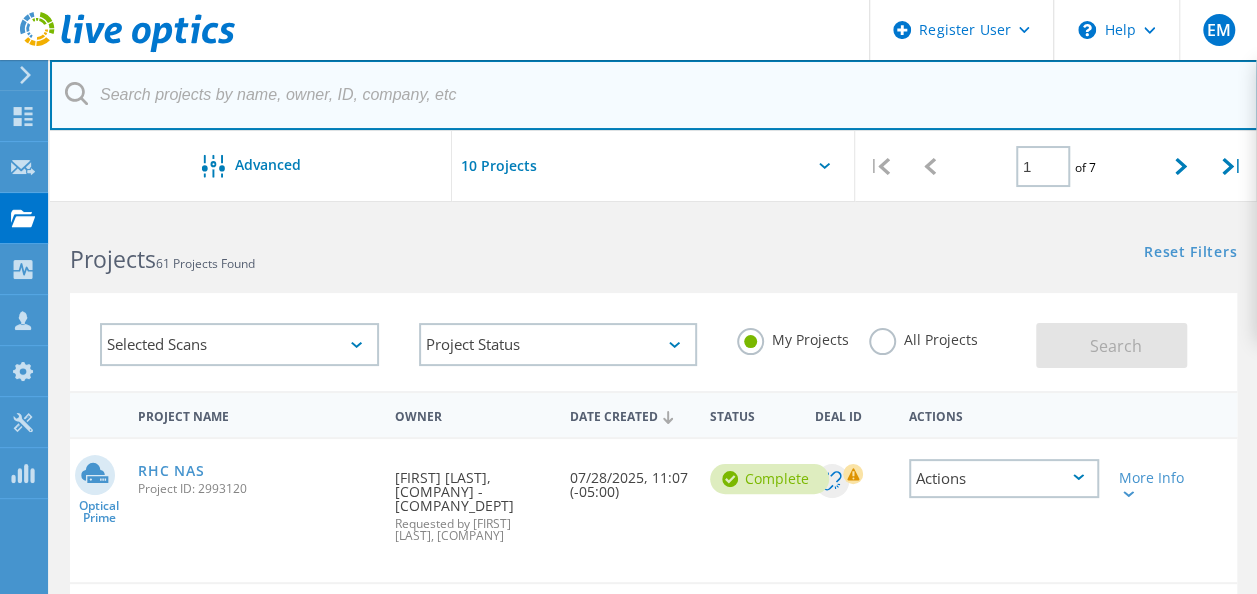 click at bounding box center [654, 95] 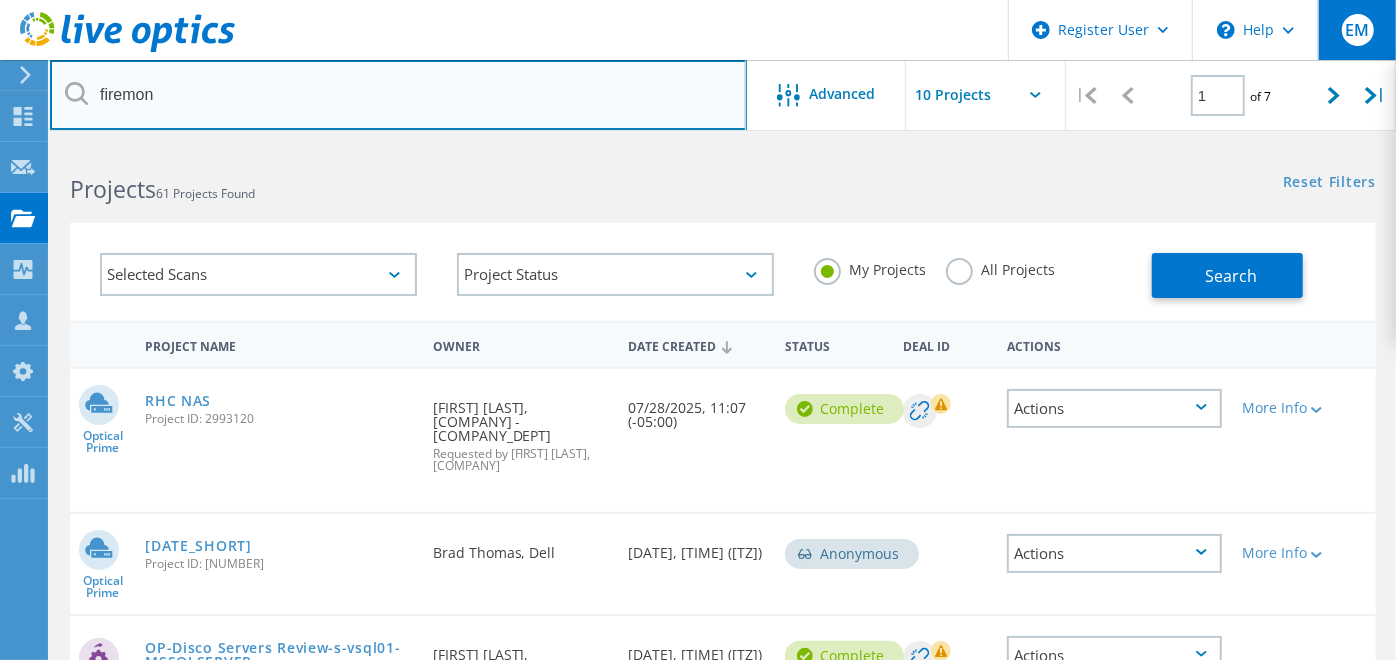 type on "firemon" 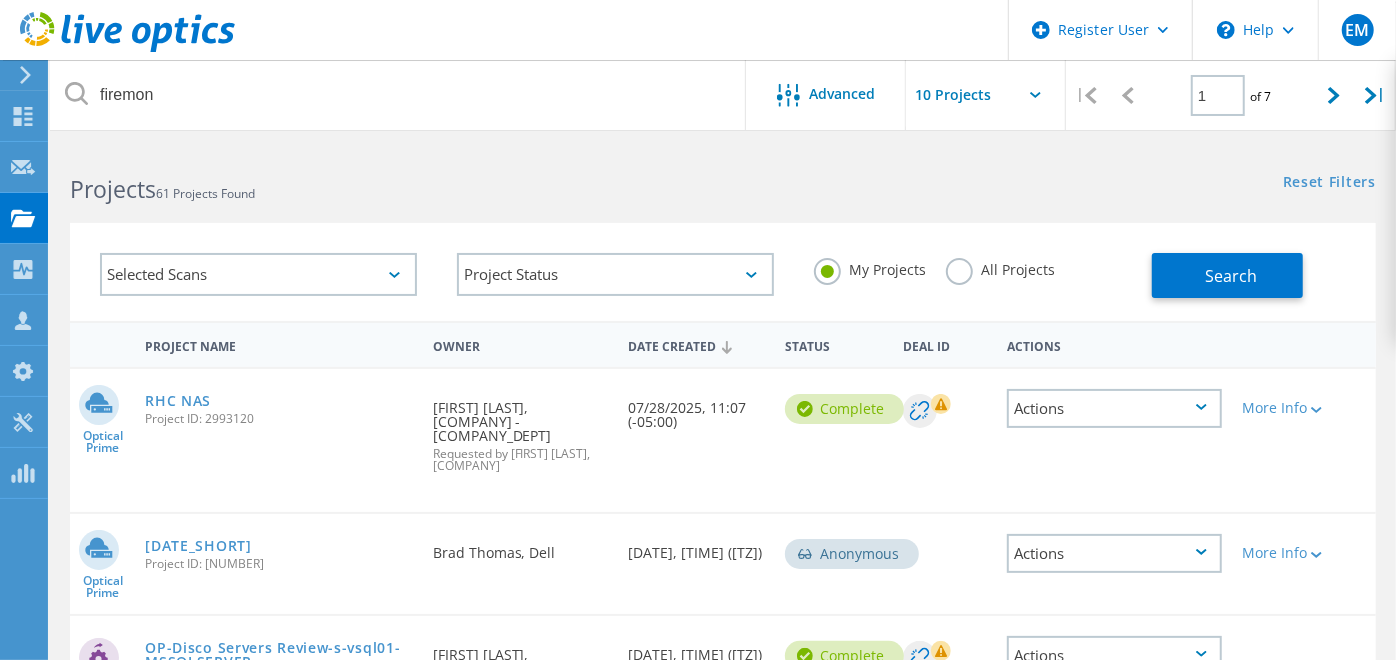drag, startPoint x: 1194, startPoint y: 2, endPoint x: 726, endPoint y: 156, distance: 492.68652 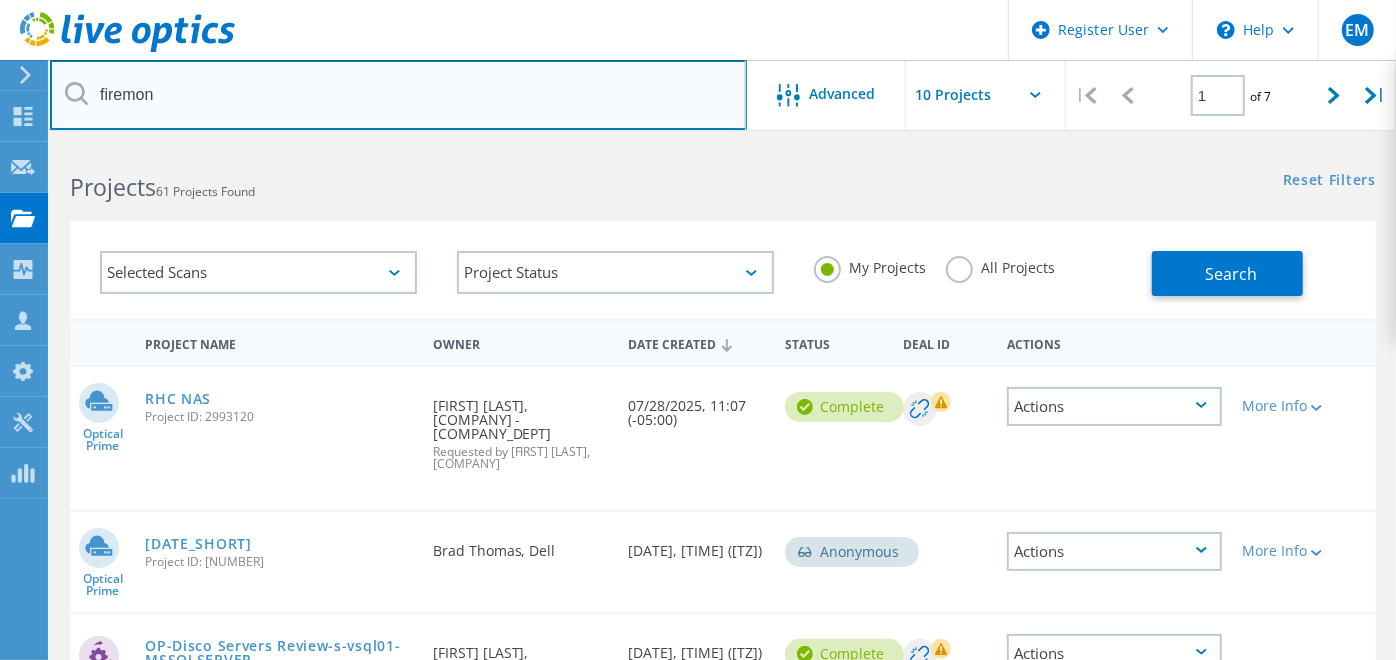 click on "firemon" at bounding box center (398, 95) 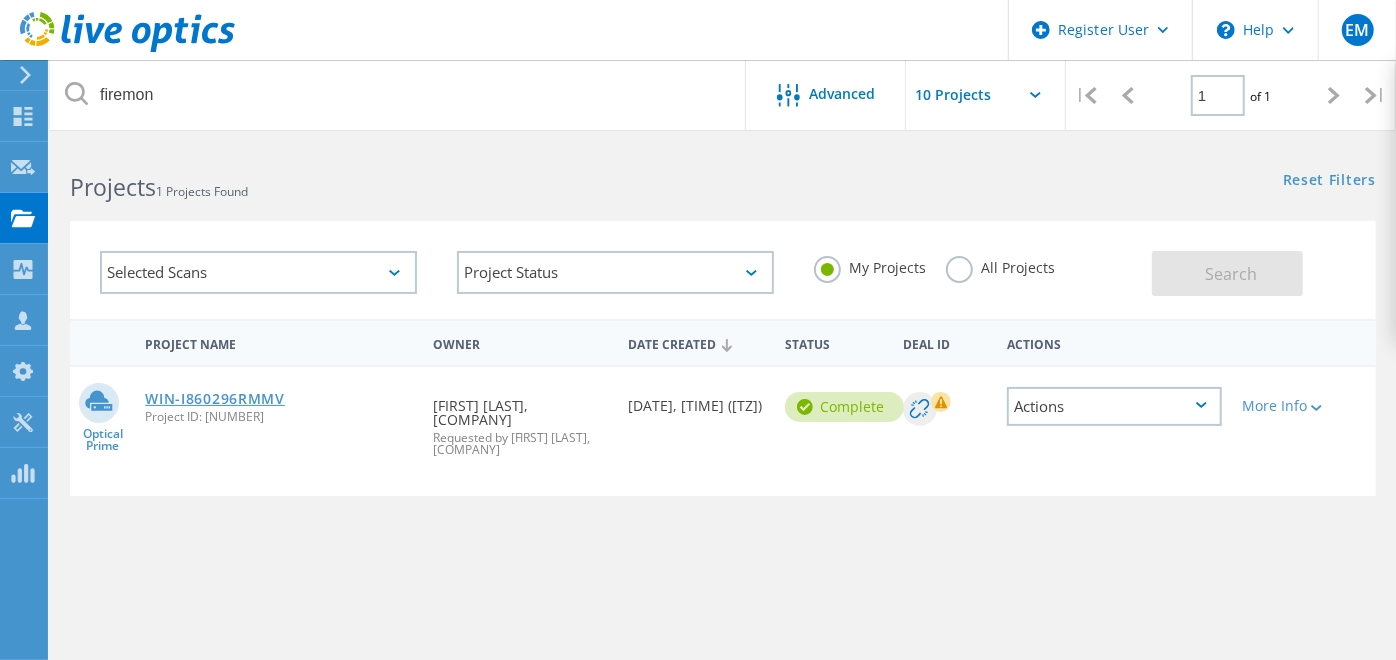 click on "WIN-I860296RMMV" 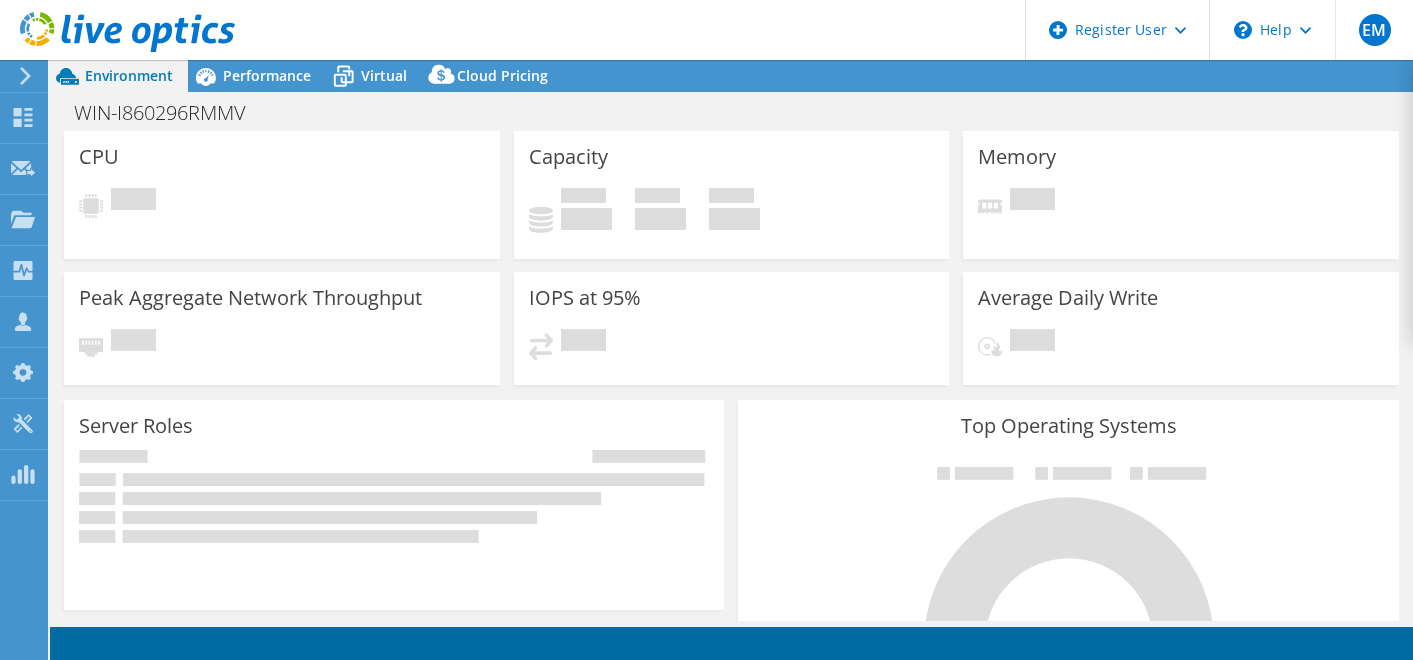 scroll, scrollTop: 0, scrollLeft: 0, axis: both 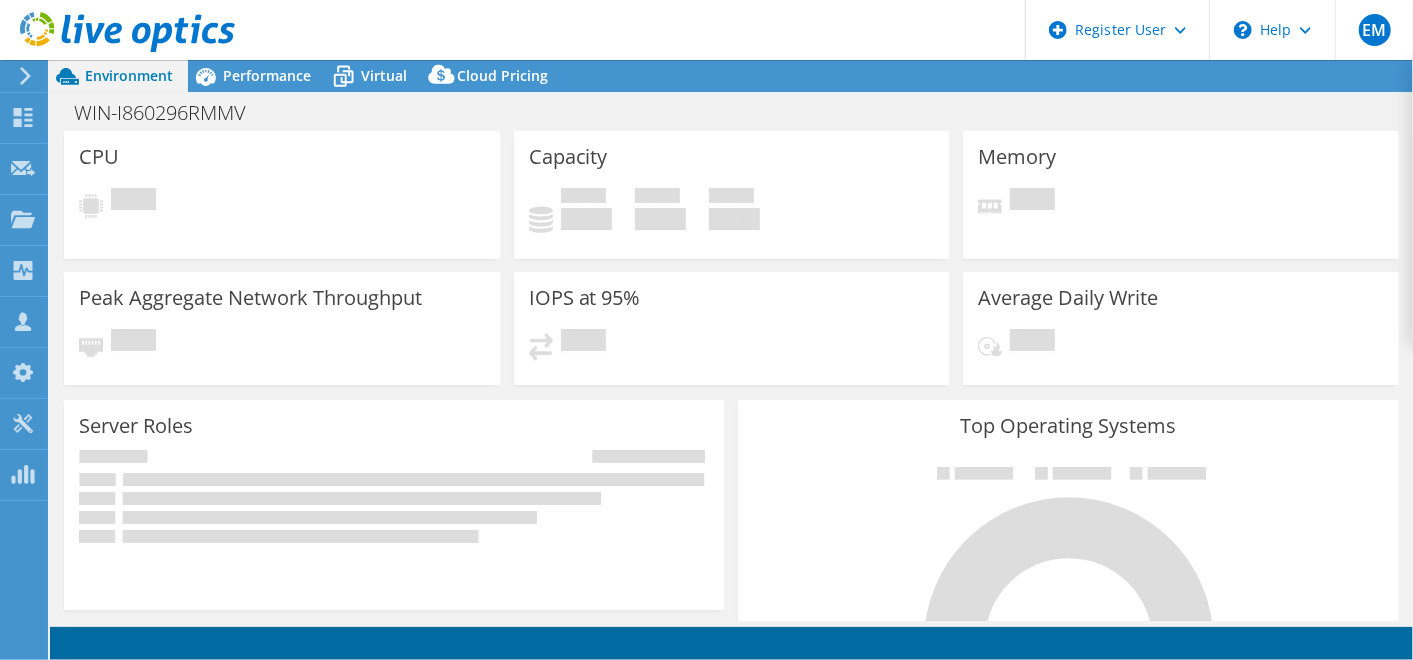 select on "USEast" 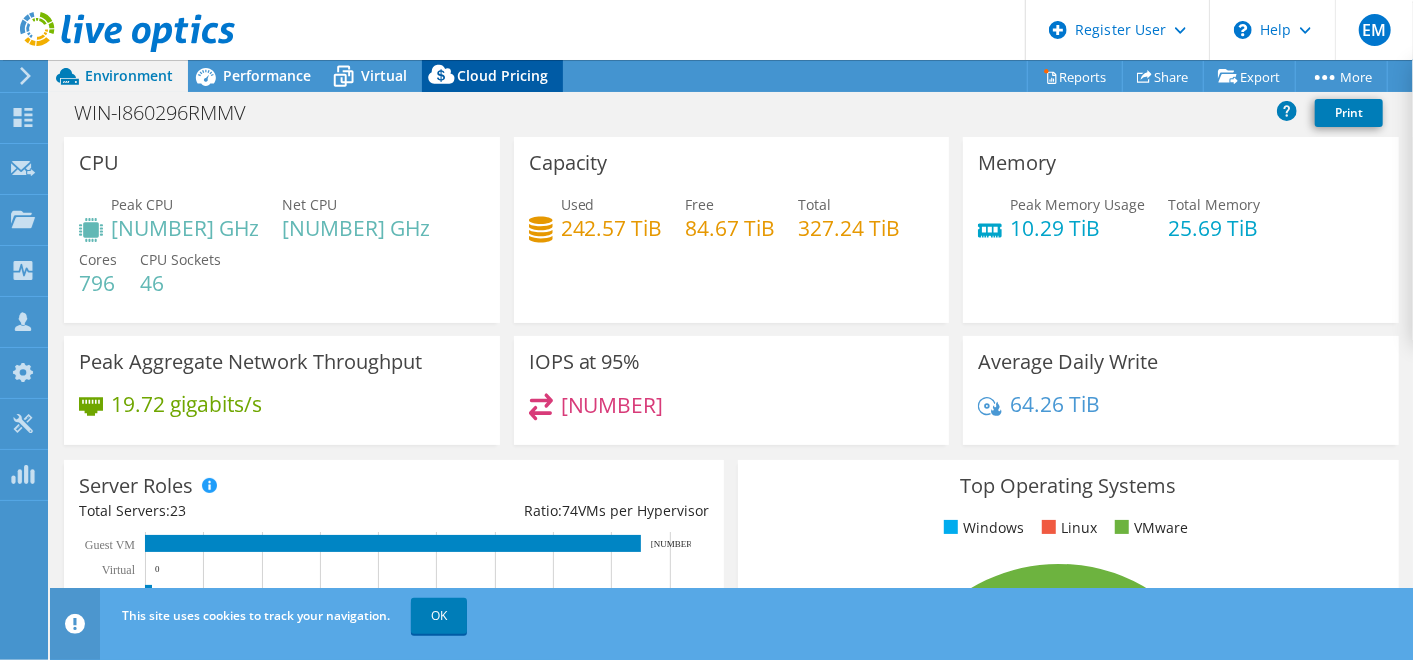 click 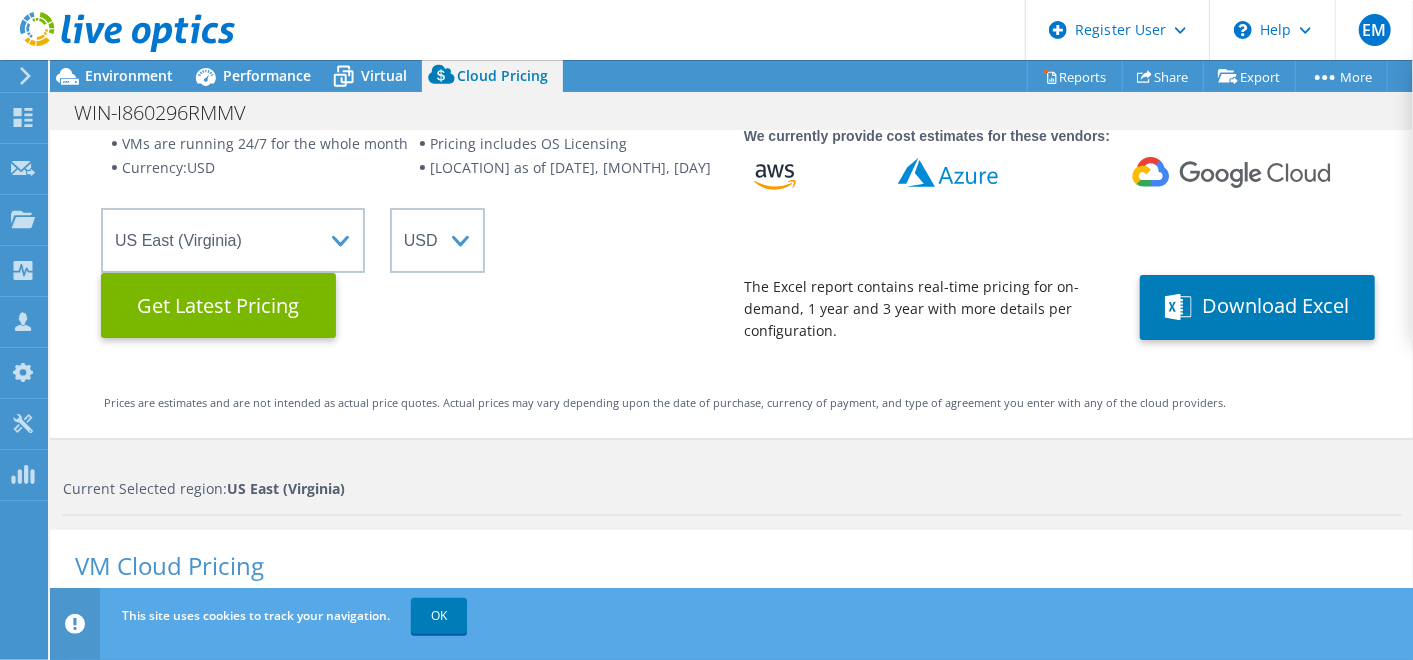scroll, scrollTop: 234, scrollLeft: 0, axis: vertical 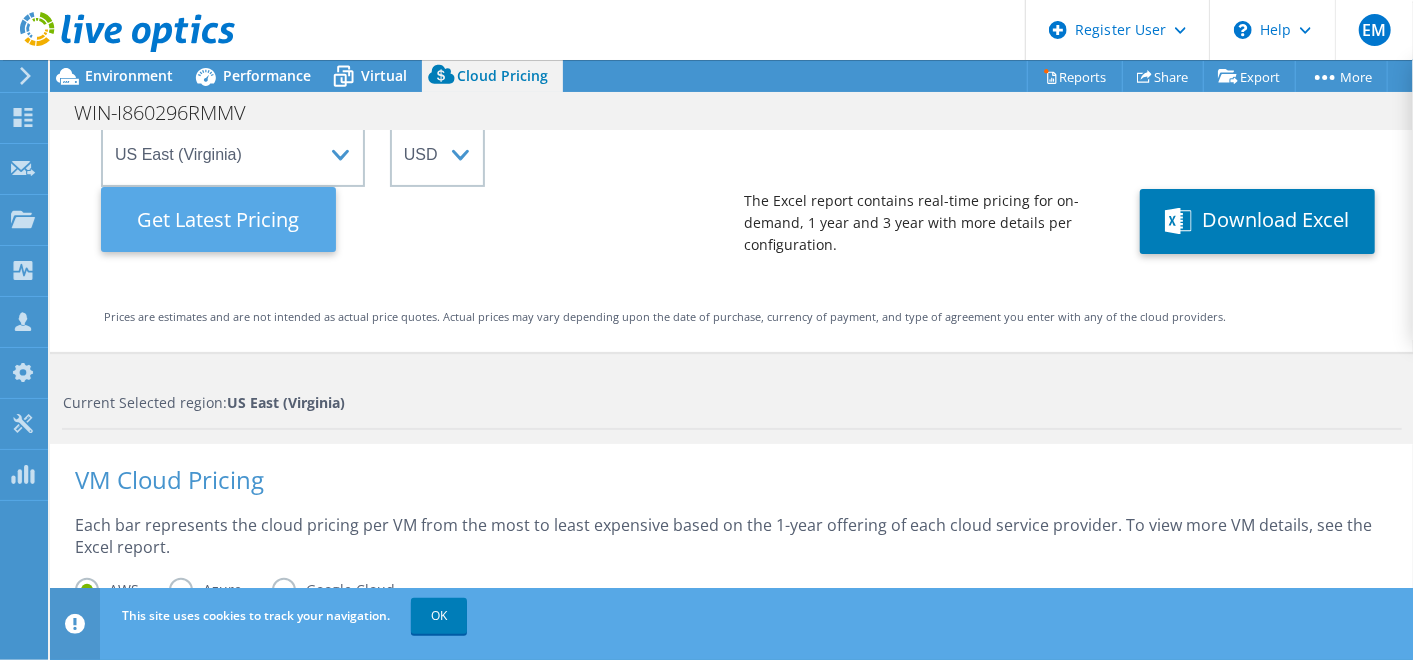 click on "Get Latest Pricing" at bounding box center [218, 219] 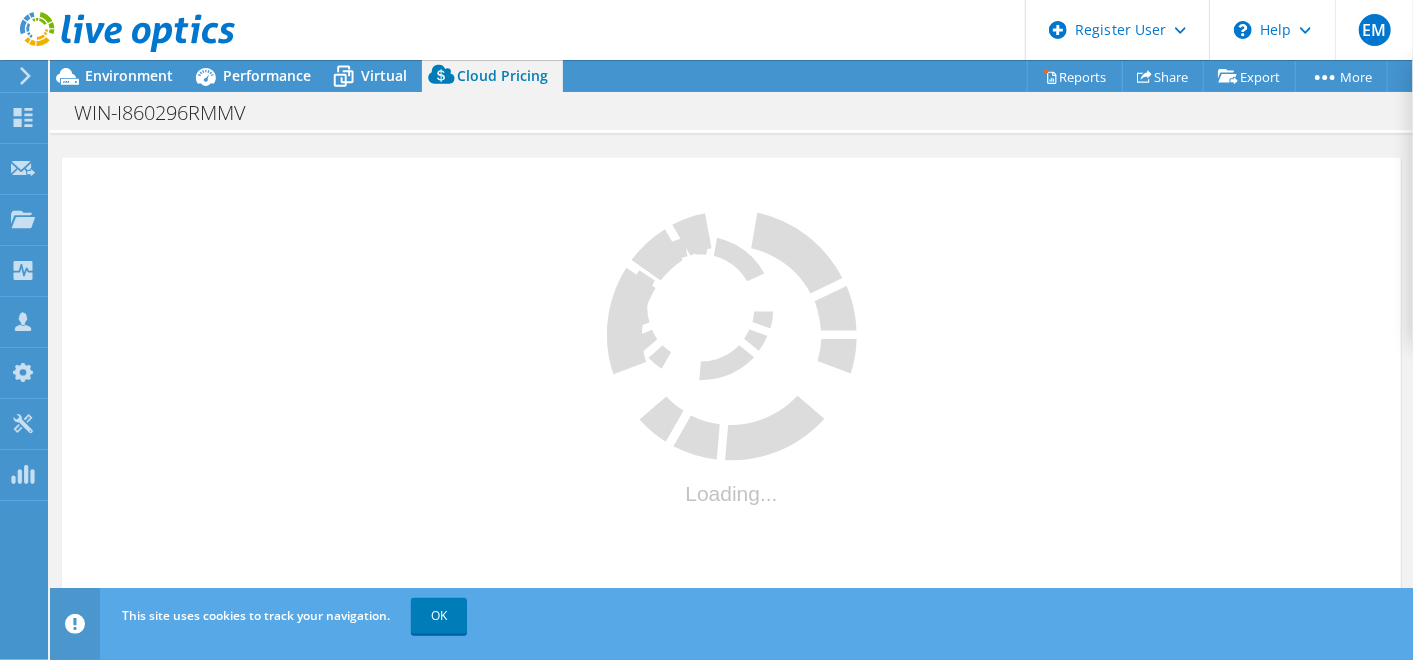 scroll, scrollTop: 665, scrollLeft: 0, axis: vertical 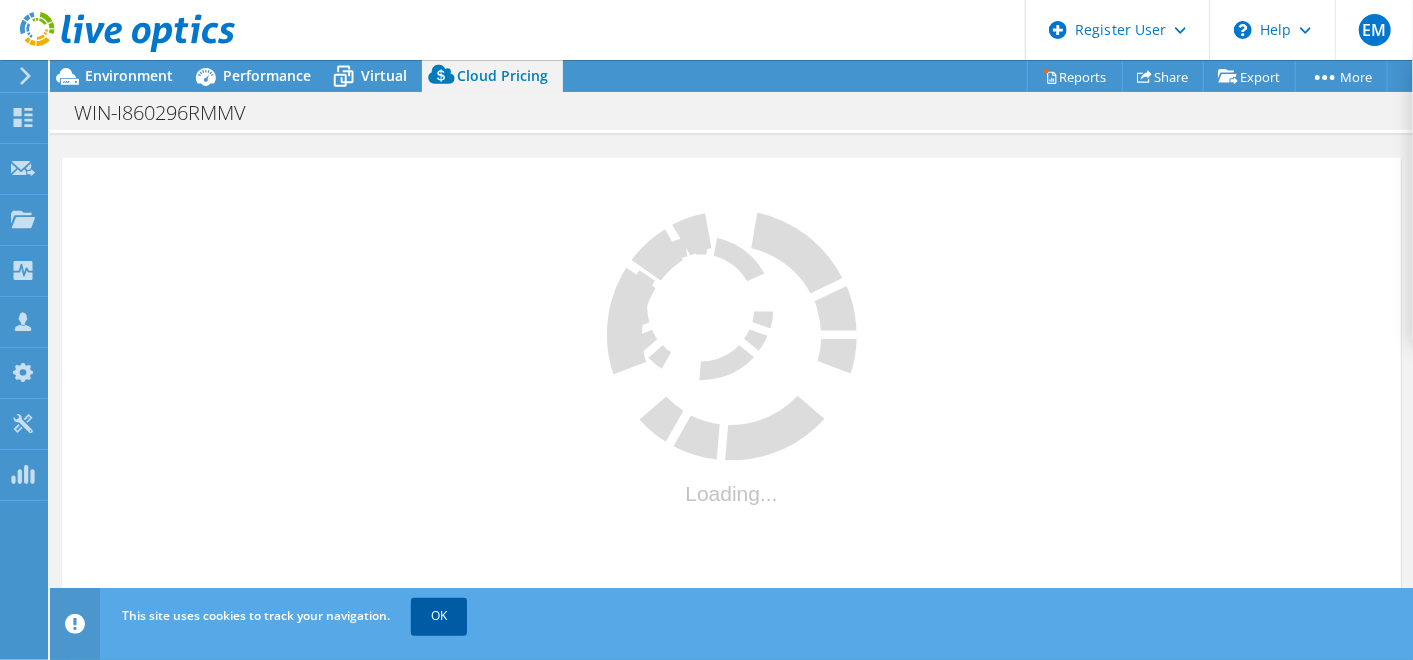 click on "OK" at bounding box center [439, 616] 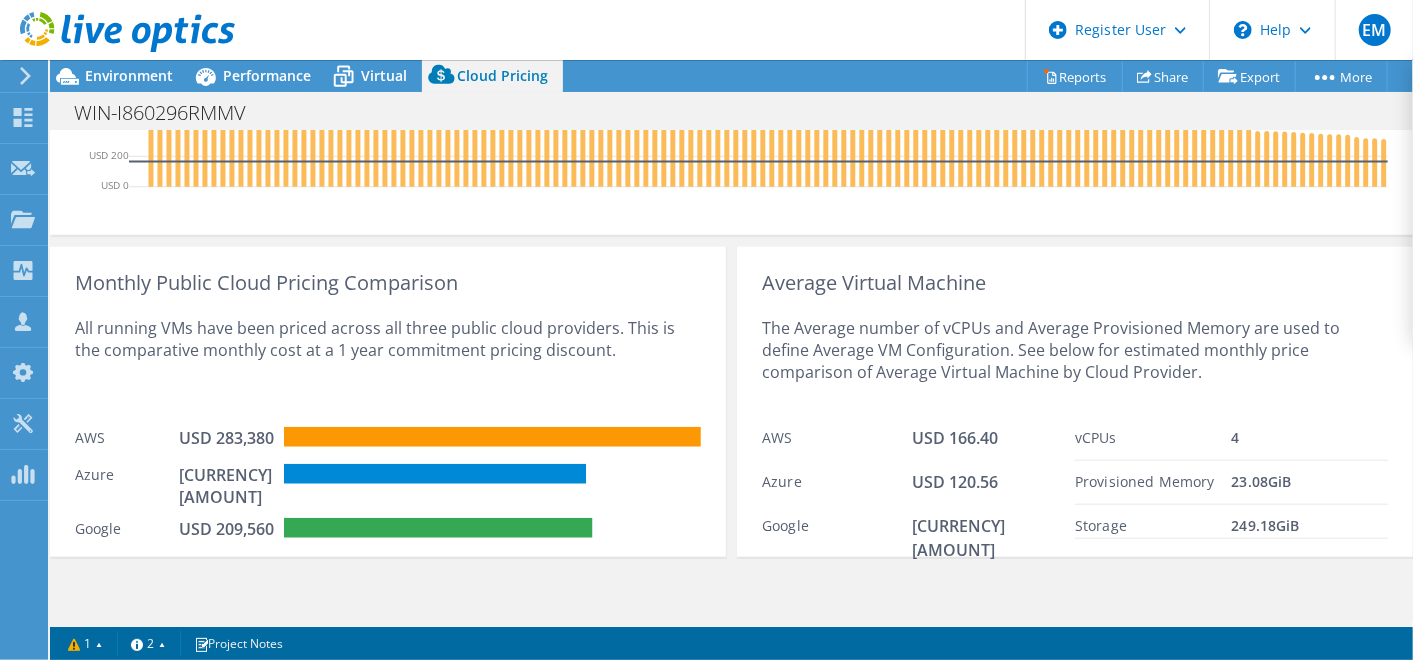 scroll, scrollTop: 1206, scrollLeft: 0, axis: vertical 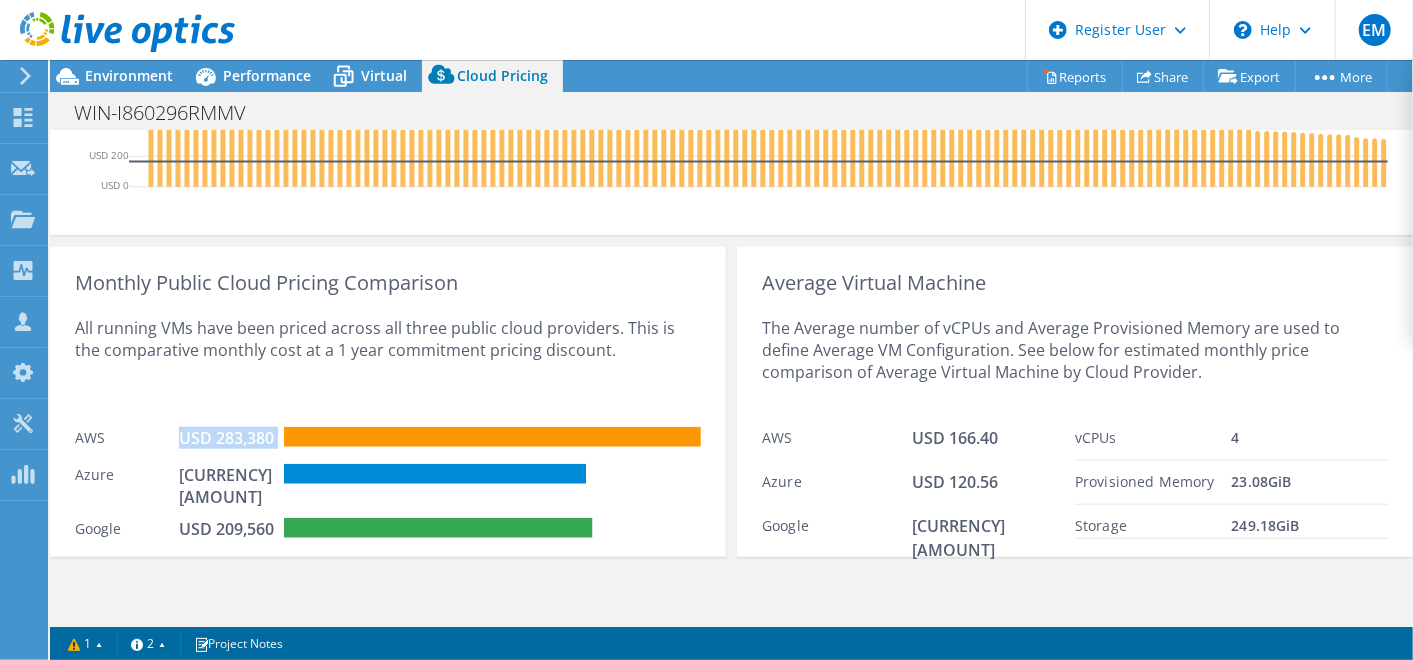 drag, startPoint x: 182, startPoint y: 431, endPoint x: 345, endPoint y: 452, distance: 164.3472 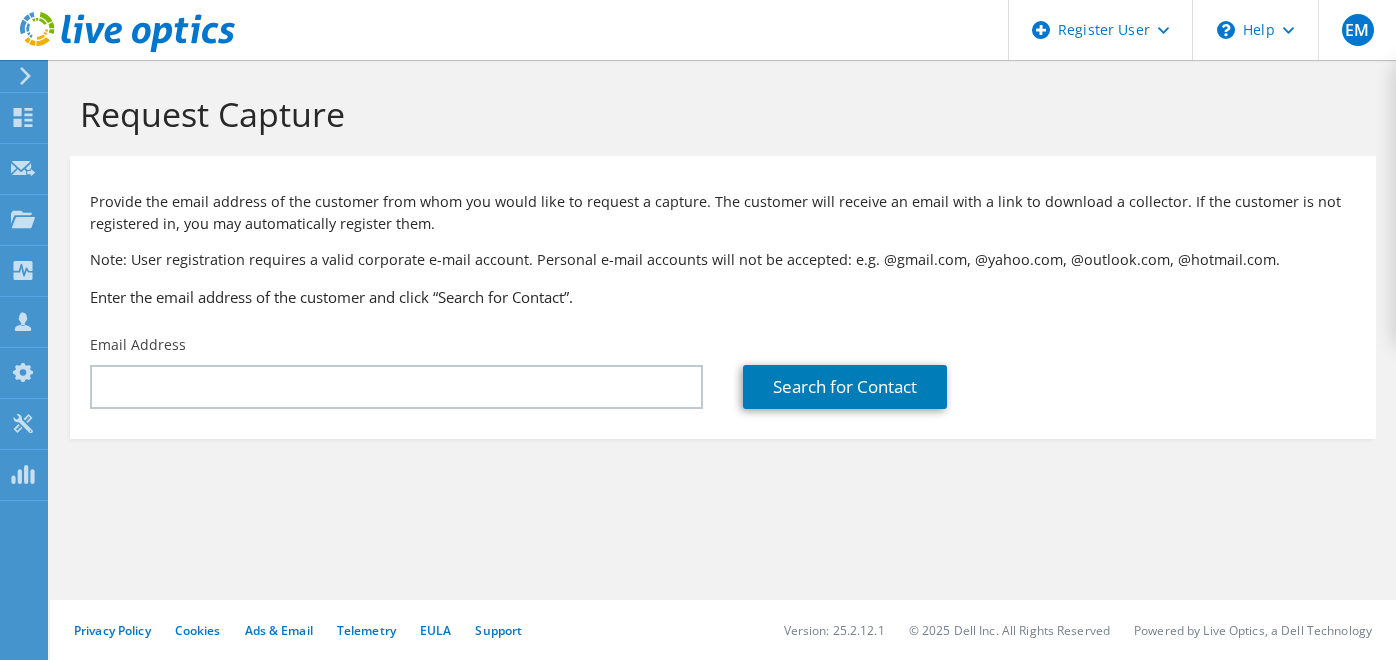 scroll, scrollTop: 0, scrollLeft: 0, axis: both 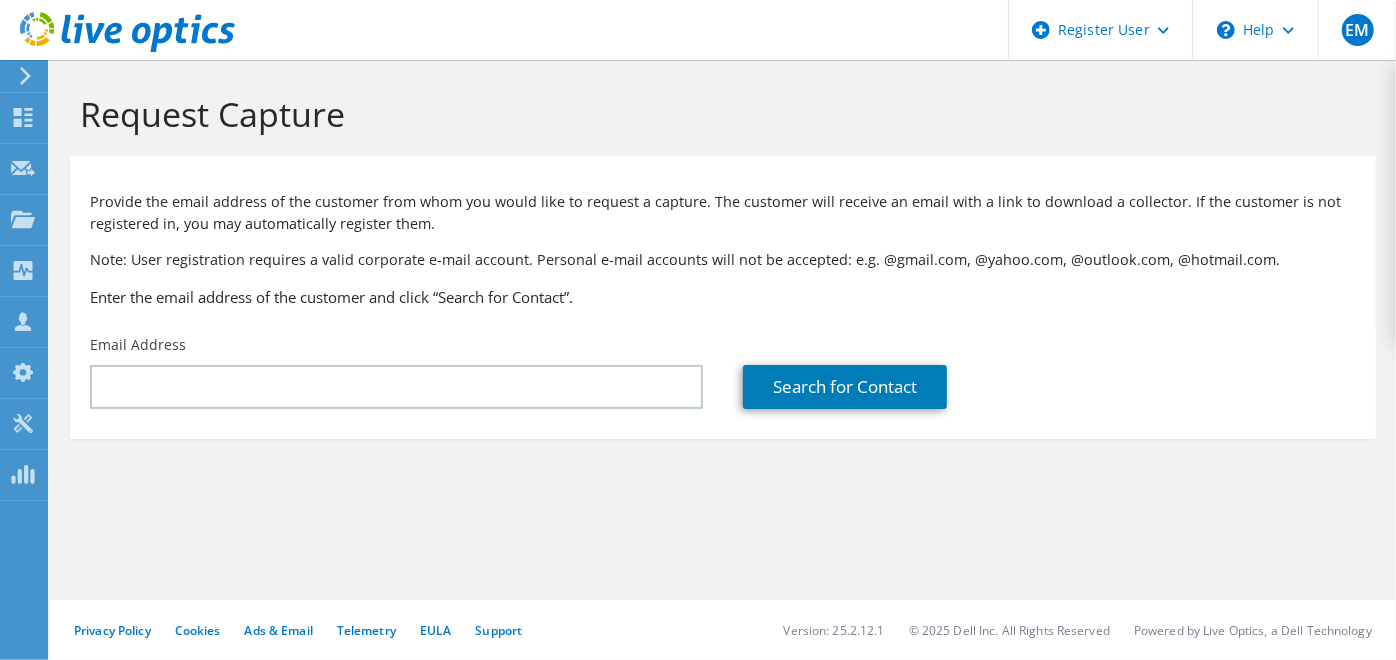 click on "Provide the email address of the customer from whom you would like to request a capture. The customer will receive an email with a link to download a collector. If the customer is not registered in, you may automatically register them.
Note: User registration requires a valid corporate e-mail account. Personal e-mail accounts will not be accepted: e.g. @gmail.com, @yahoo.com, @outlook.com, @hotmail.com.
Enter the email address of the customer and click “Search for Contact”.
Email Address" at bounding box center [723, 297] 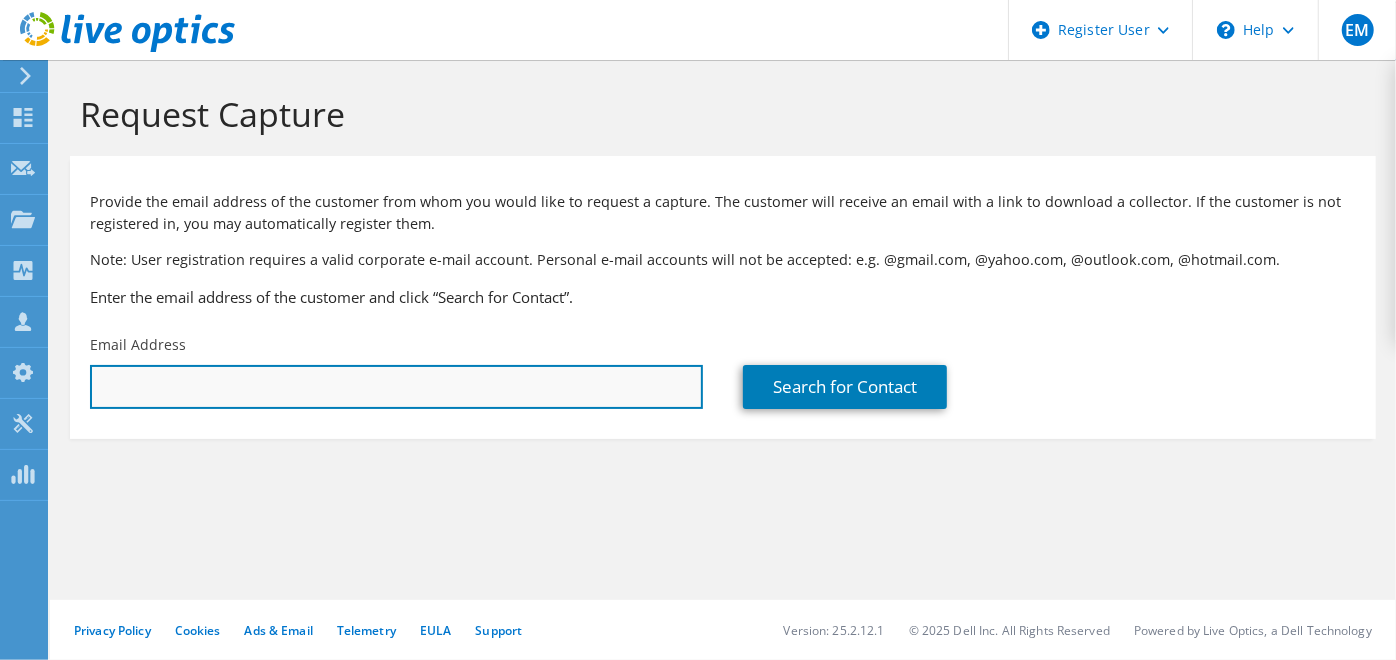 click at bounding box center (396, 387) 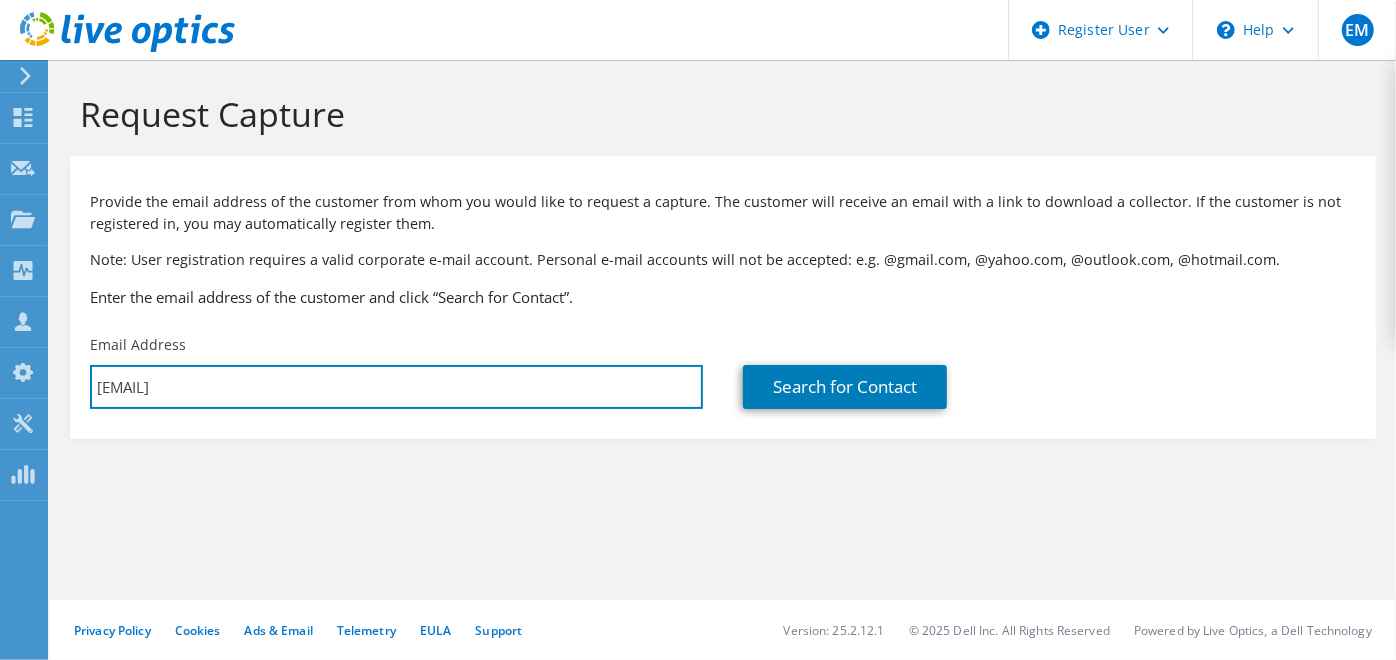 type on "cole.harris@pbsnow.com" 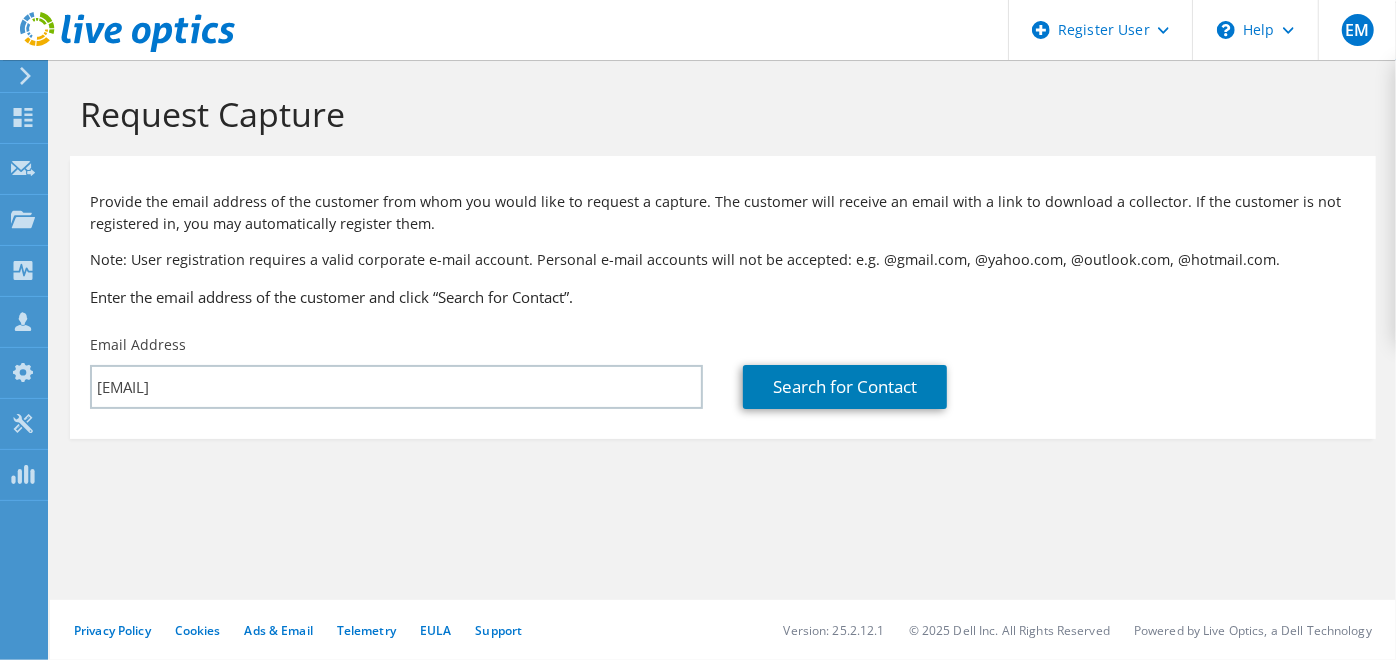 click on "Search for Contact" at bounding box center (1049, 372) 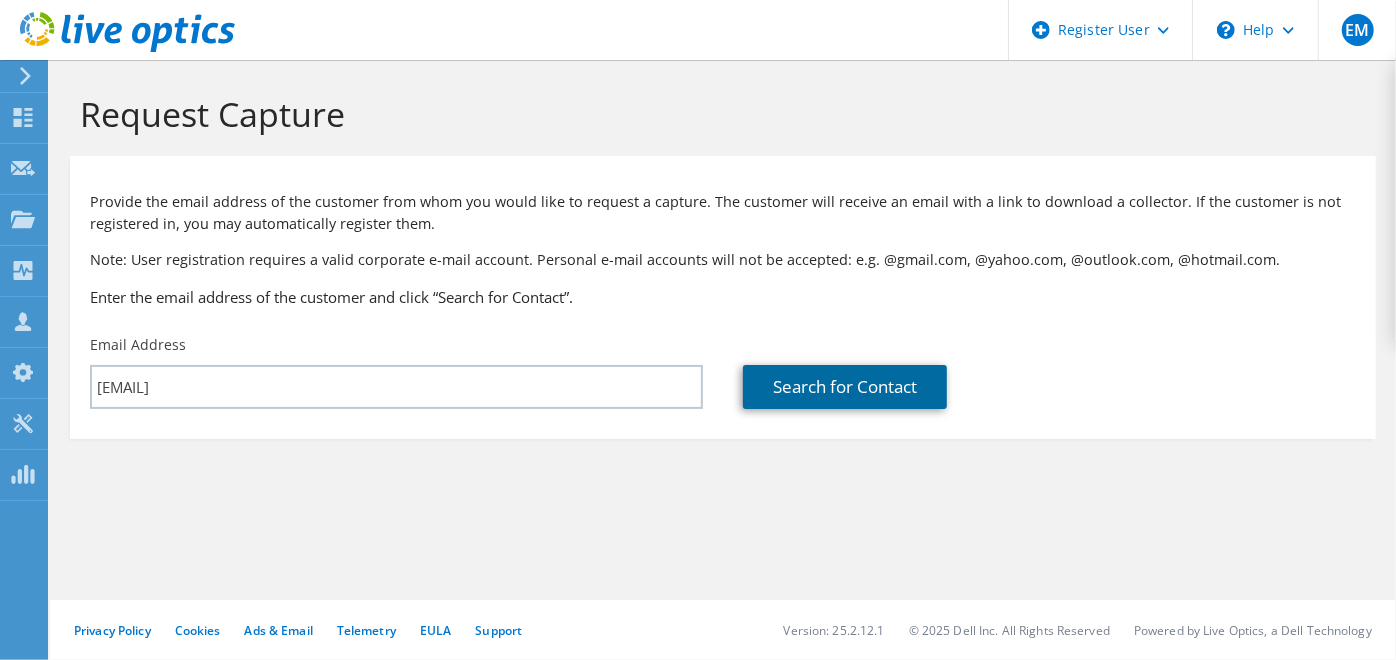 click on "Search for Contact" at bounding box center (845, 387) 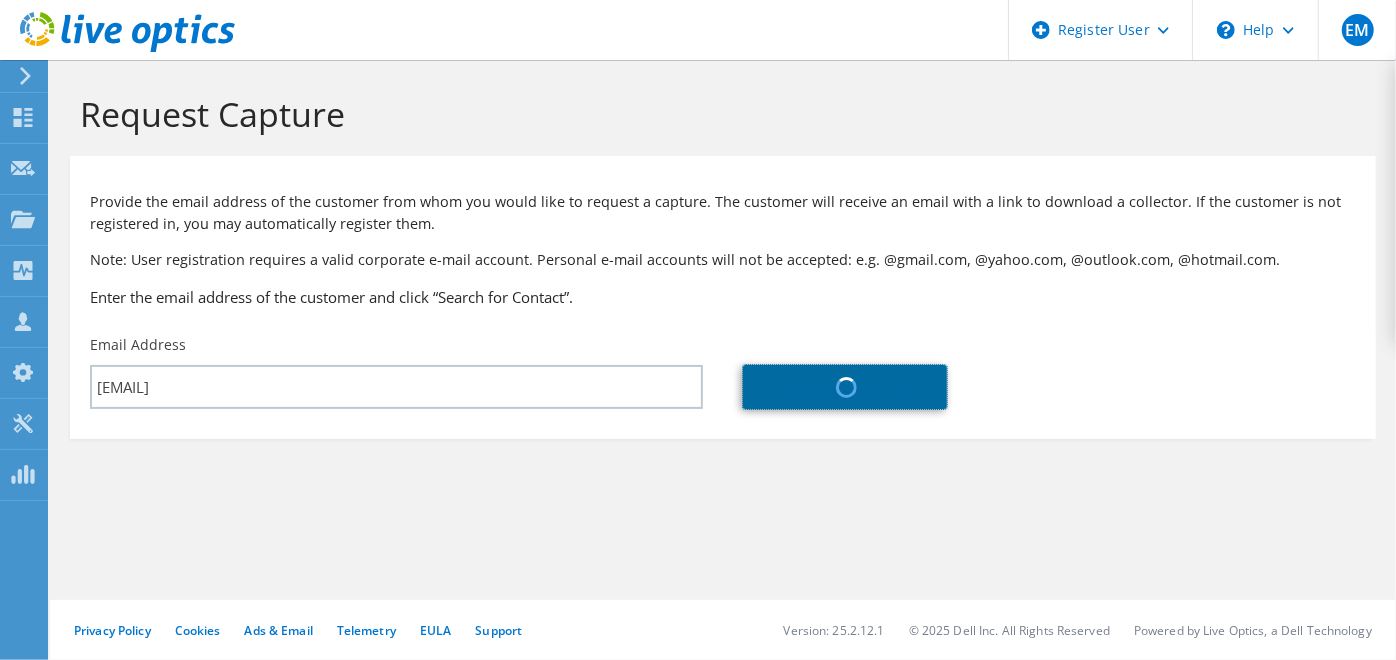 type on "Department of Corrections" 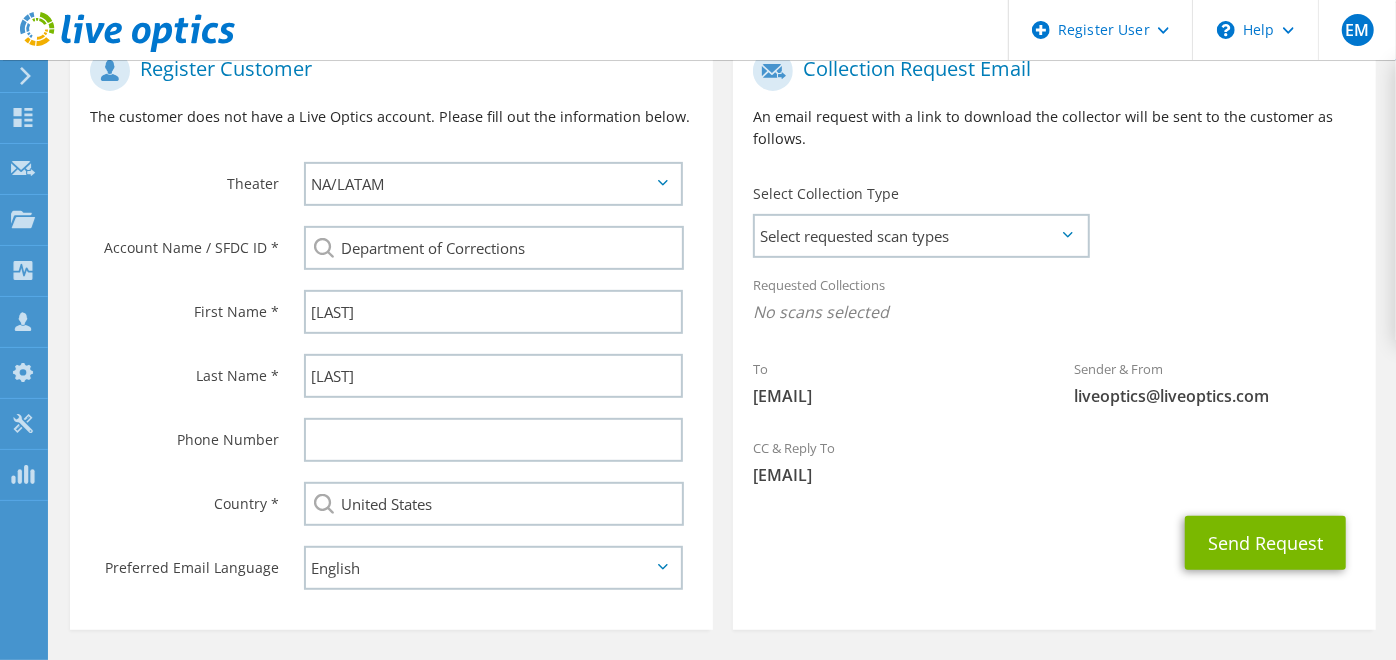 scroll, scrollTop: 428, scrollLeft: 0, axis: vertical 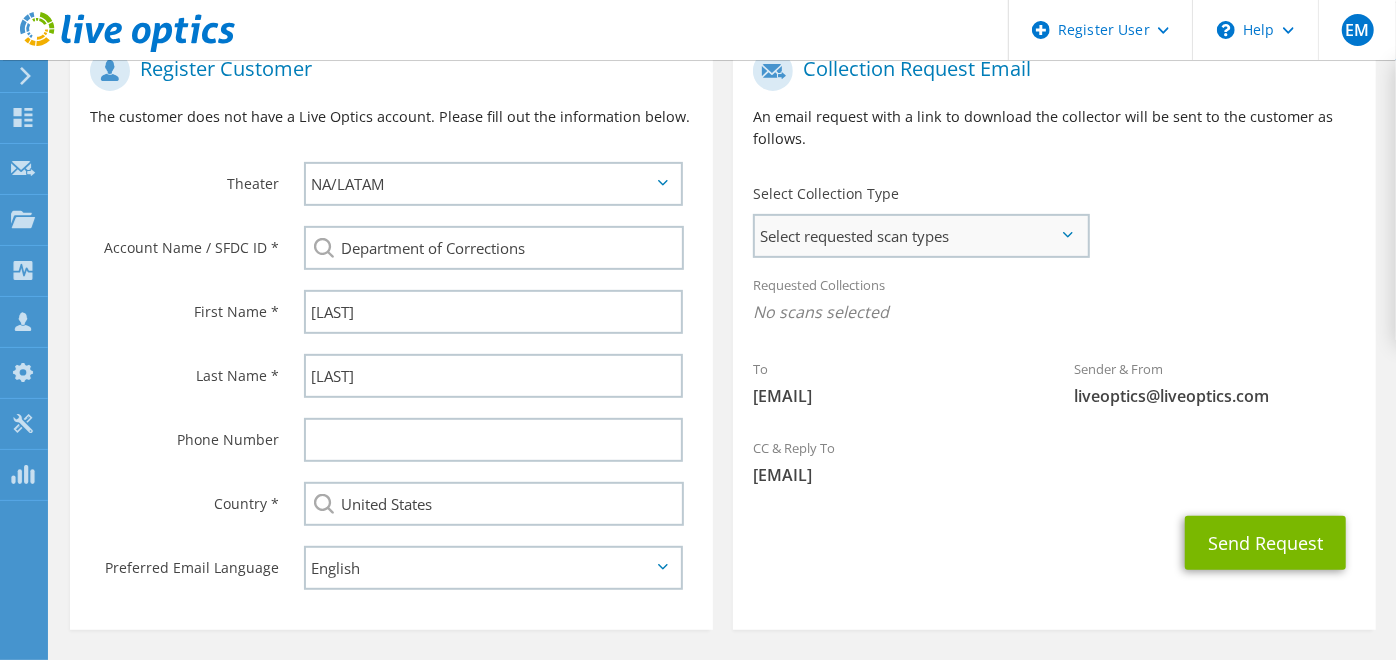 click on "Select requested scan types" at bounding box center [921, 236] 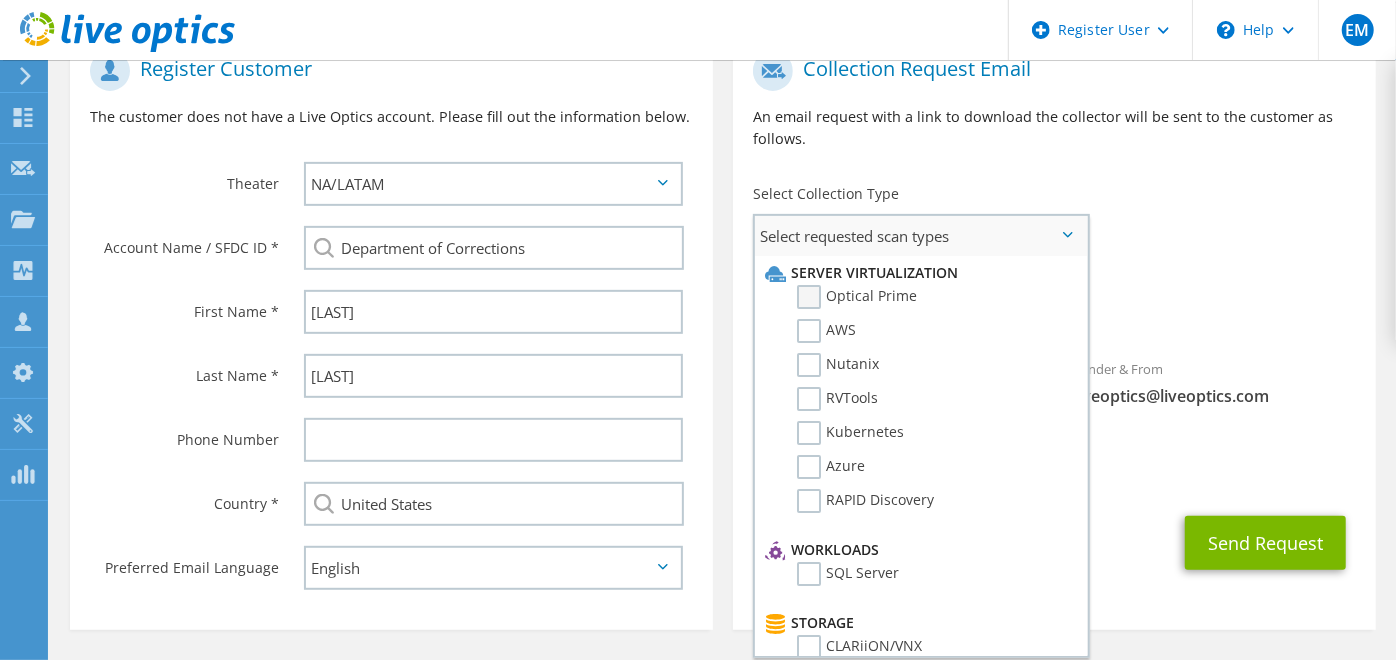 click on "Optical Prime" at bounding box center [857, 297] 